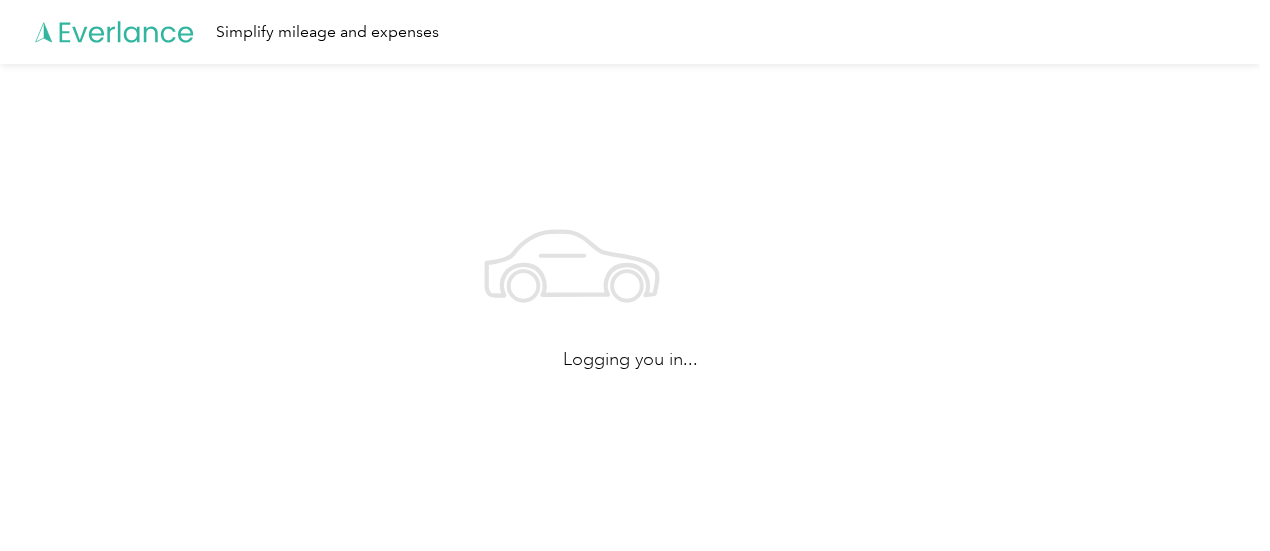 scroll, scrollTop: 0, scrollLeft: 0, axis: both 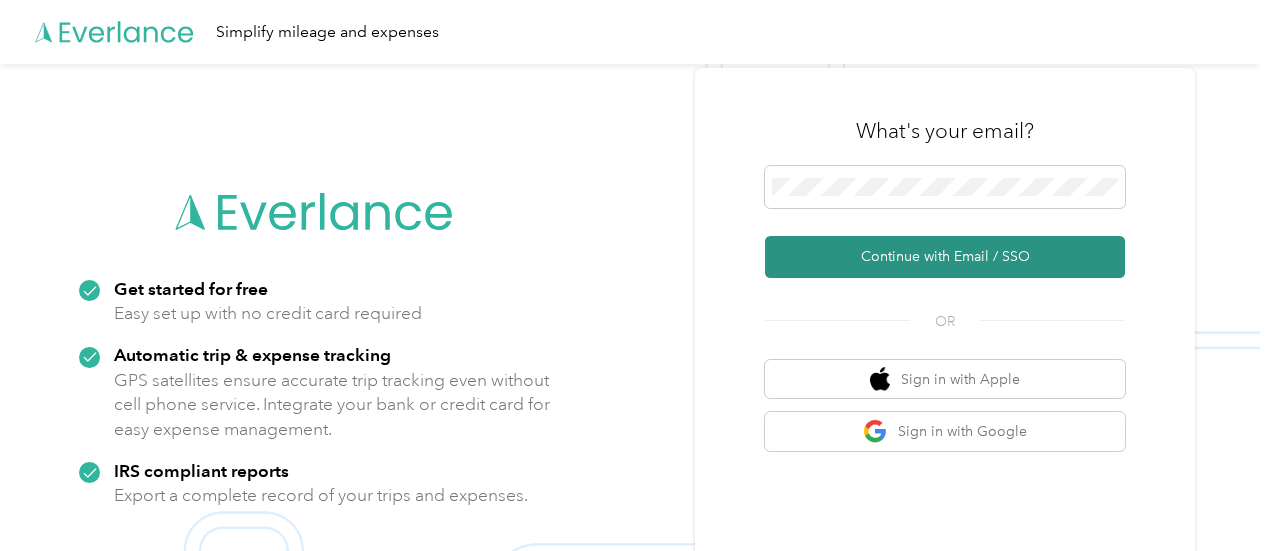 click on "Continue with Email / SSO" at bounding box center [945, 257] 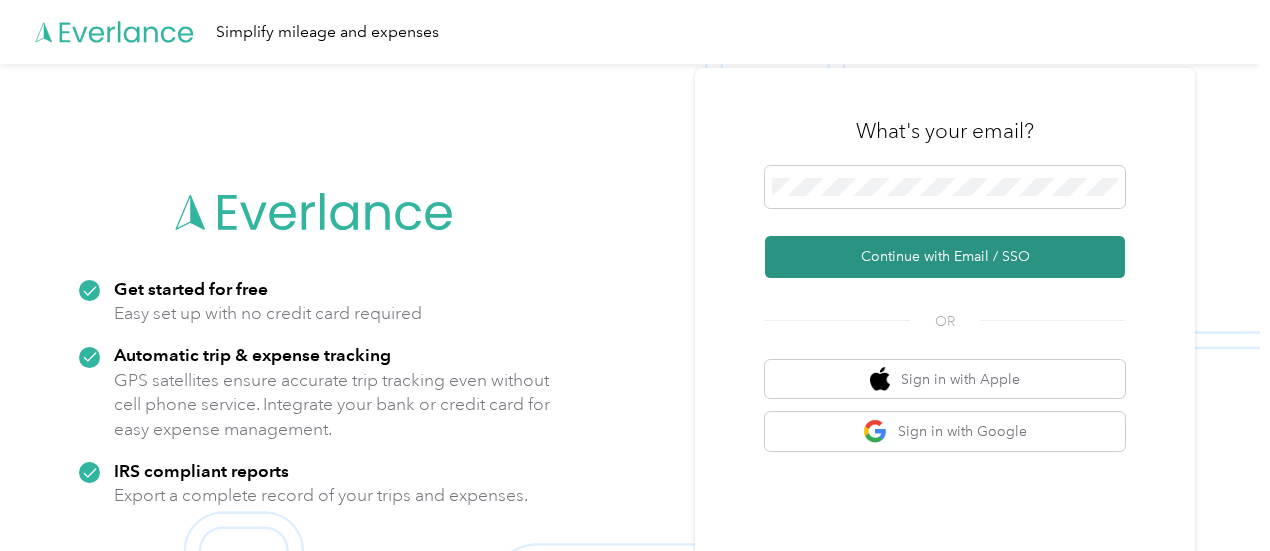 click on "Continue with Email / SSO" at bounding box center (945, 257) 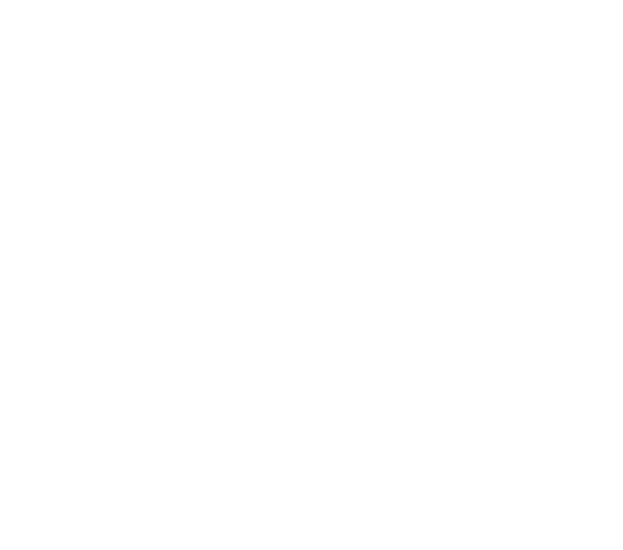 scroll, scrollTop: 0, scrollLeft: 0, axis: both 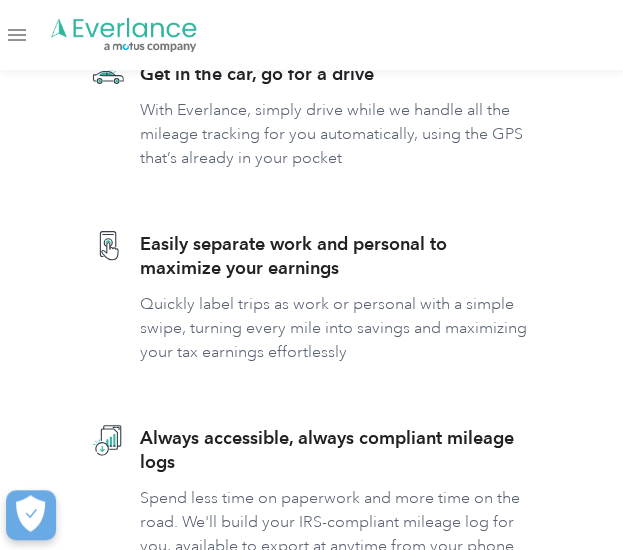 click at bounding box center (17, 35) 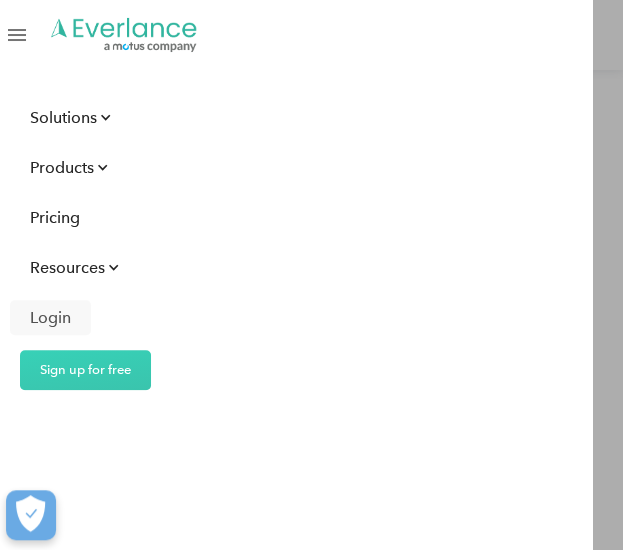 click on "Login" at bounding box center [50, 317] 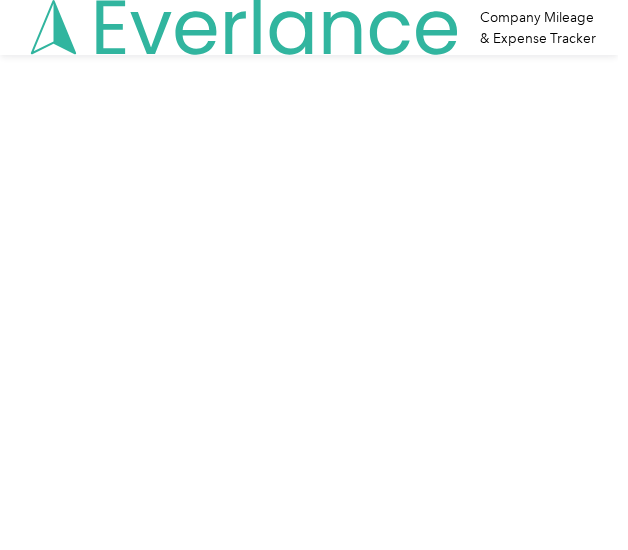 scroll, scrollTop: 0, scrollLeft: 0, axis: both 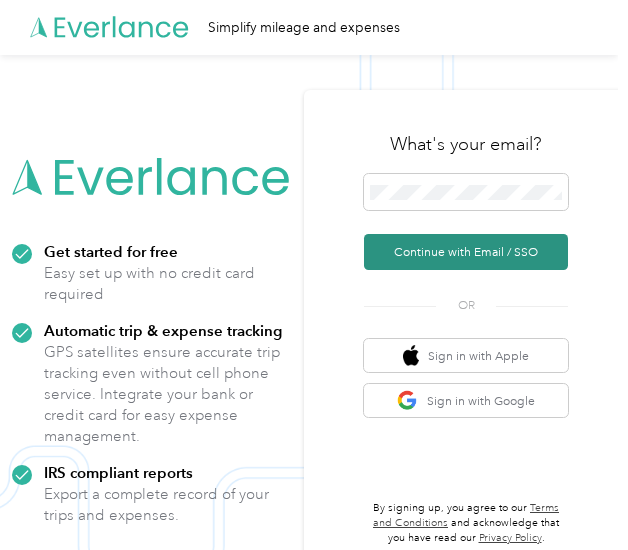 click on "Continue with Email / SSO" at bounding box center [466, 252] 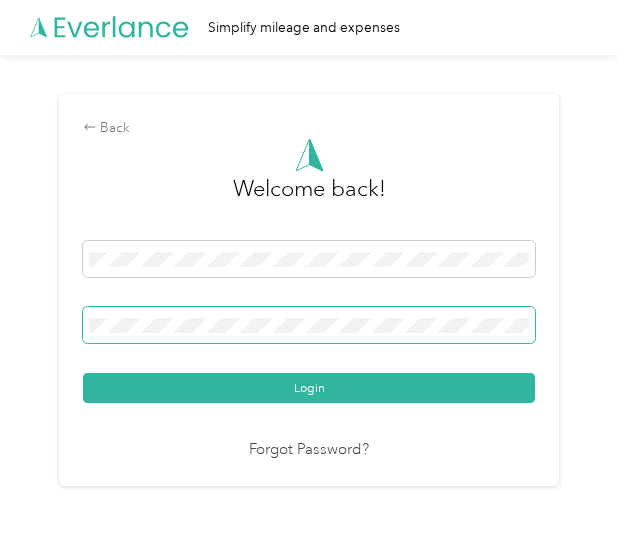 click on "Login" at bounding box center [309, 388] 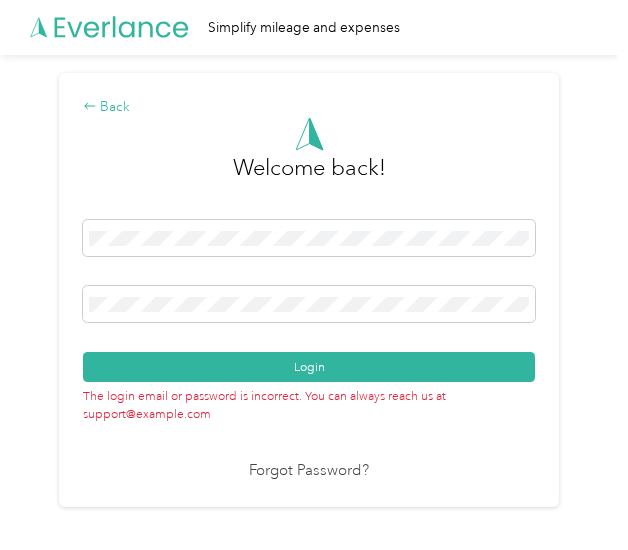 click on "Back" at bounding box center (309, 107) 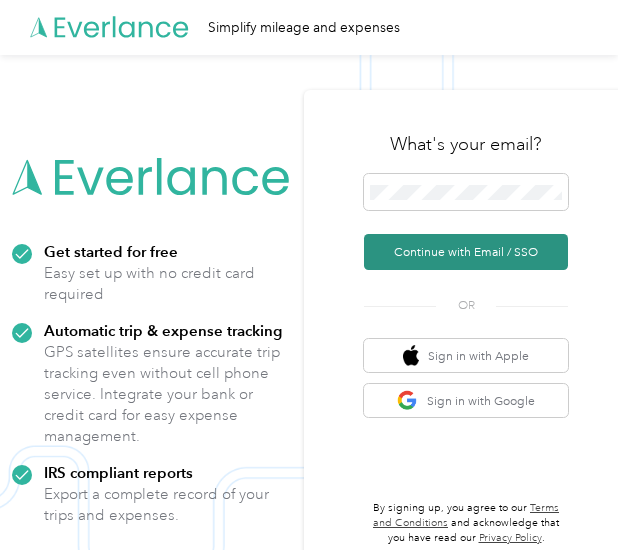 click on "Continue with Email / SSO" at bounding box center [466, 252] 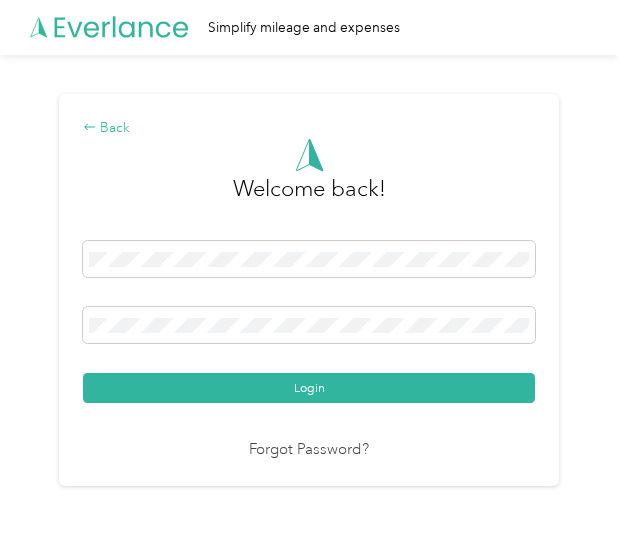click 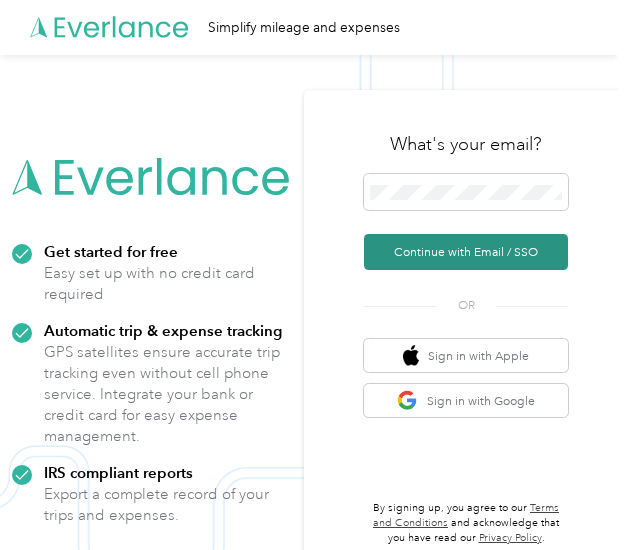 click on "Continue with Email / SSO" at bounding box center [466, 252] 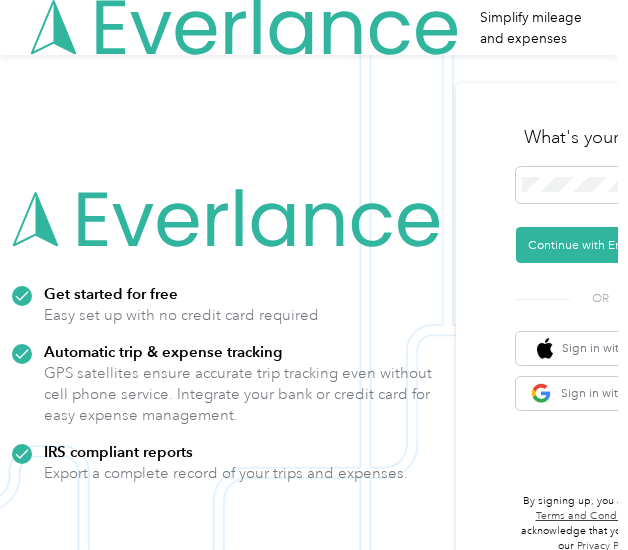 scroll, scrollTop: 0, scrollLeft: 0, axis: both 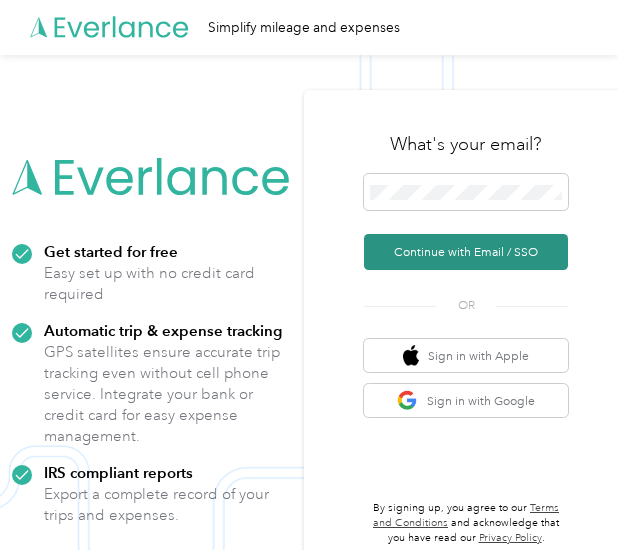 click on "Continue with Email / SSO" at bounding box center [466, 252] 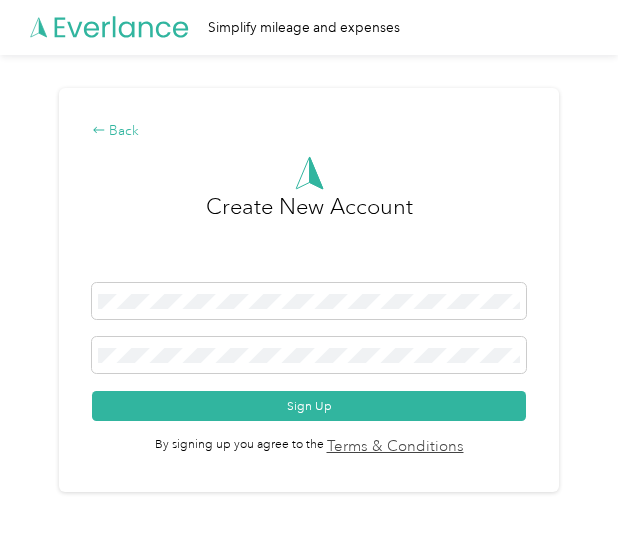 click on "Back" at bounding box center [309, 131] 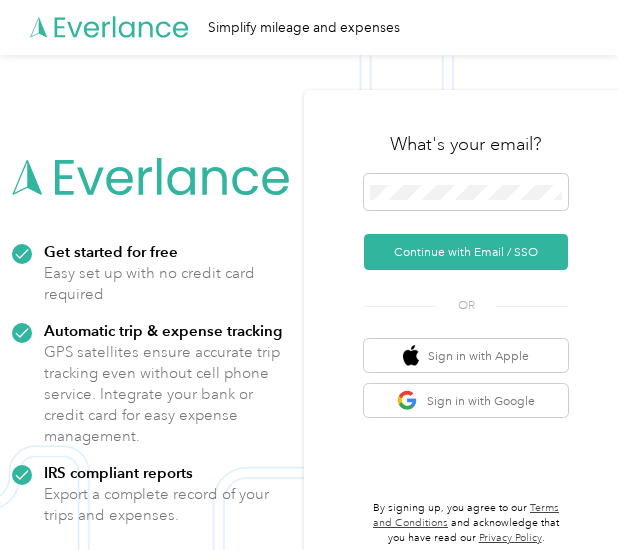 click on "What's your email? Continue with Email / SSO OR Sign in with Apple Sign in with Google By signing up, you agree to our   Terms and Conditions   and acknowledge that you have read our   Privacy Policy ." at bounding box center (466, 330) 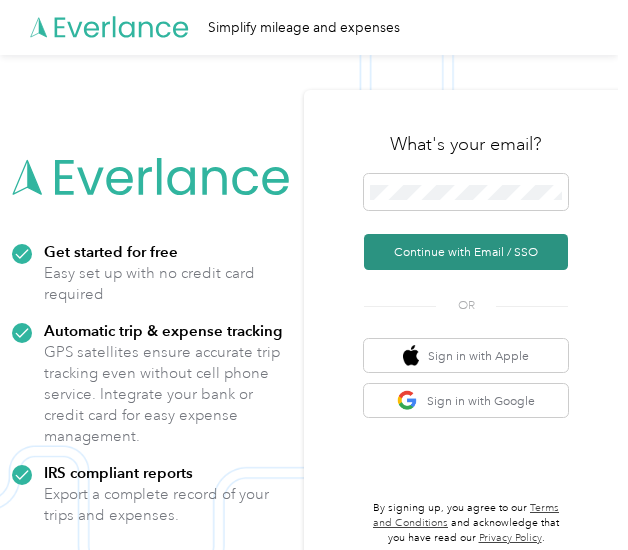 click on "Continue with Email / SSO" at bounding box center [466, 252] 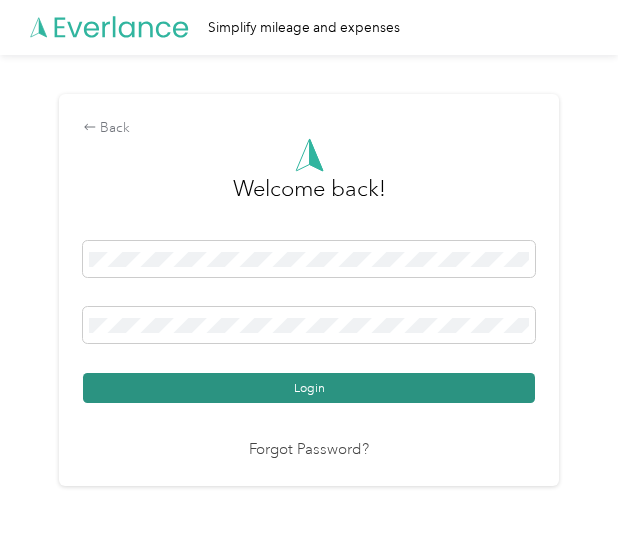 click on "Login" at bounding box center [309, 388] 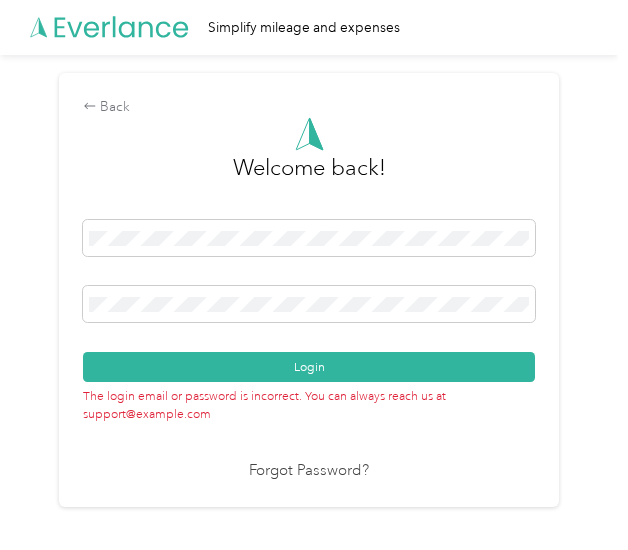 click on "Forgot Password?" at bounding box center (309, 471) 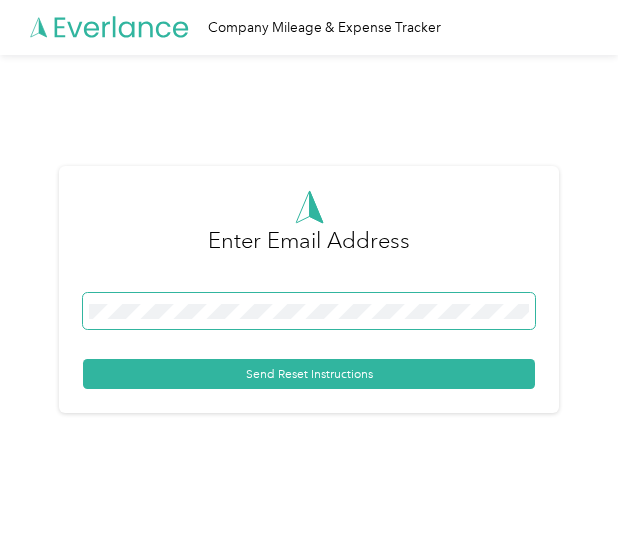 click at bounding box center (309, 311) 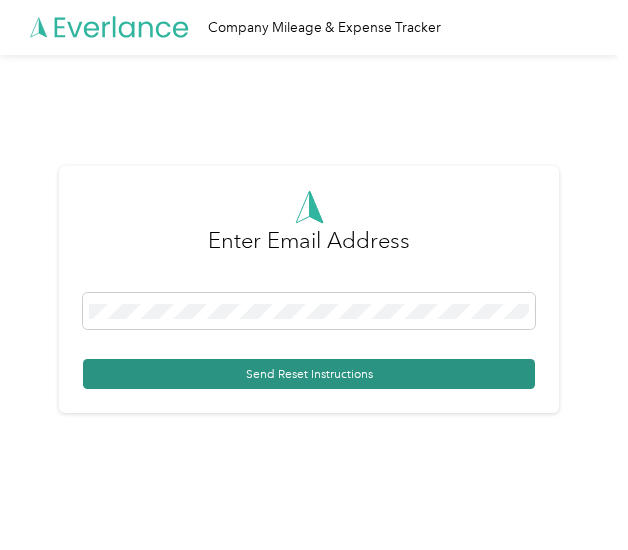 click on "Send Reset Instructions" at bounding box center (309, 374) 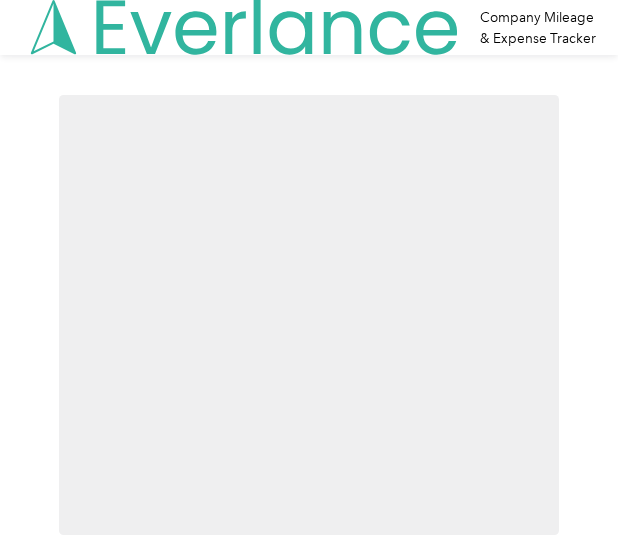 scroll, scrollTop: 0, scrollLeft: 0, axis: both 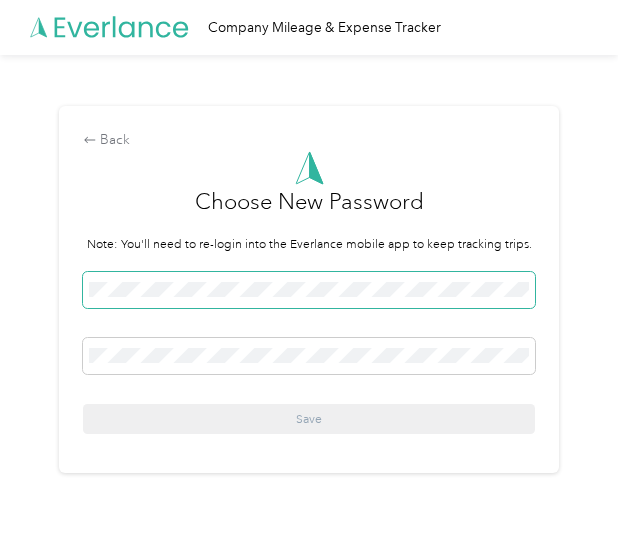 click at bounding box center (309, 290) 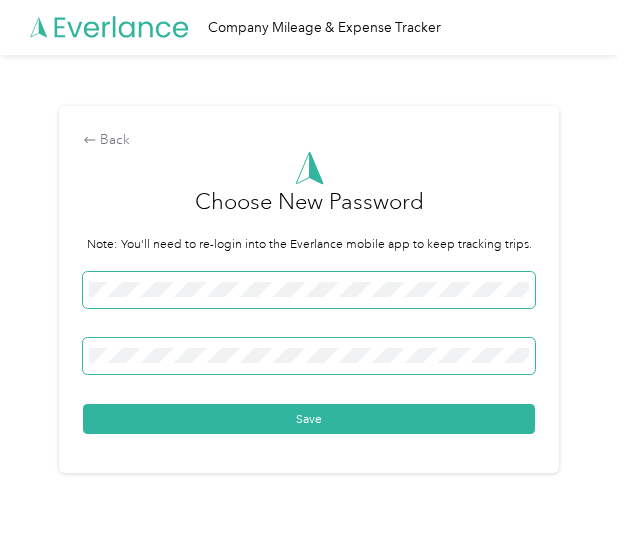 click on "Save" at bounding box center (309, 419) 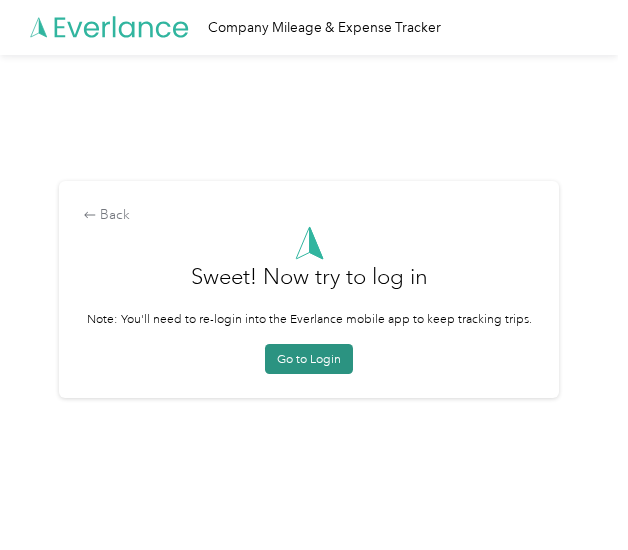 click on "Go to Login" at bounding box center [309, 359] 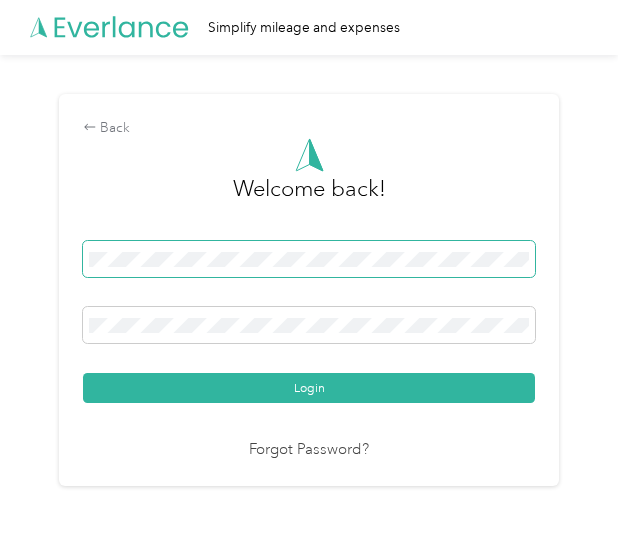 click at bounding box center (309, 259) 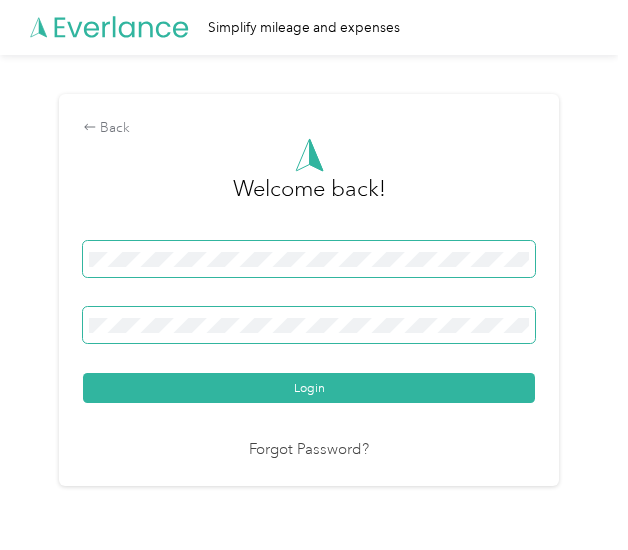 click on "Login" at bounding box center [309, 388] 